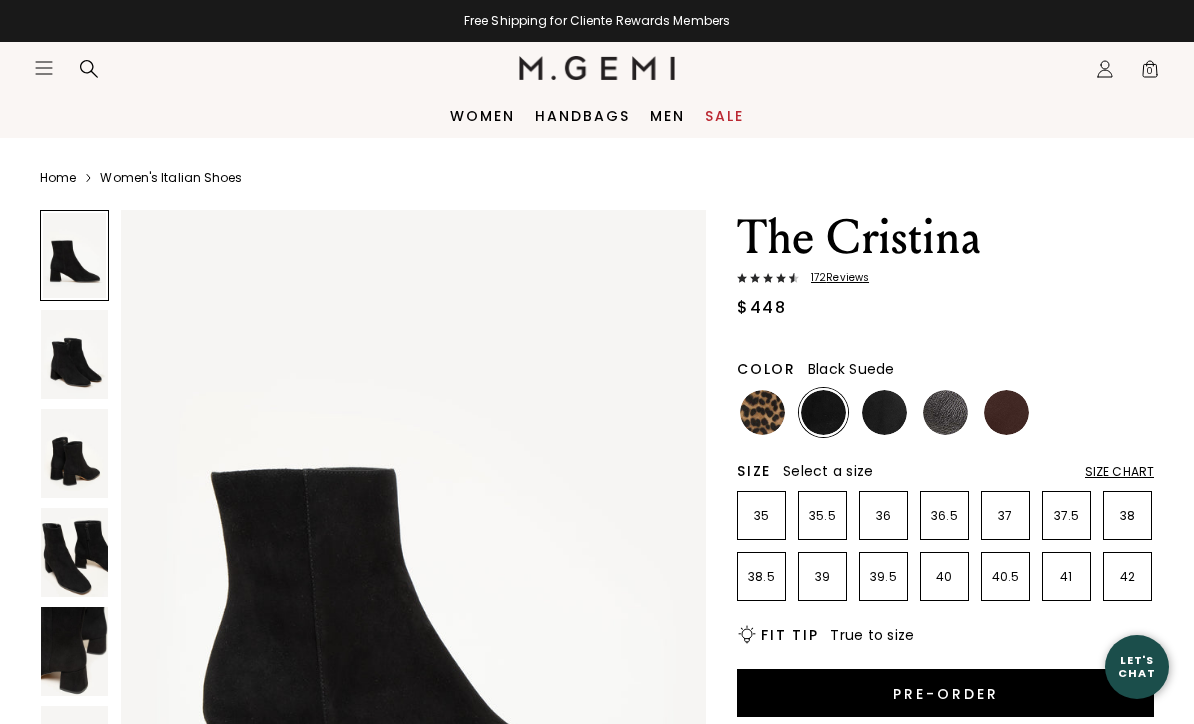 scroll, scrollTop: 0, scrollLeft: 0, axis: both 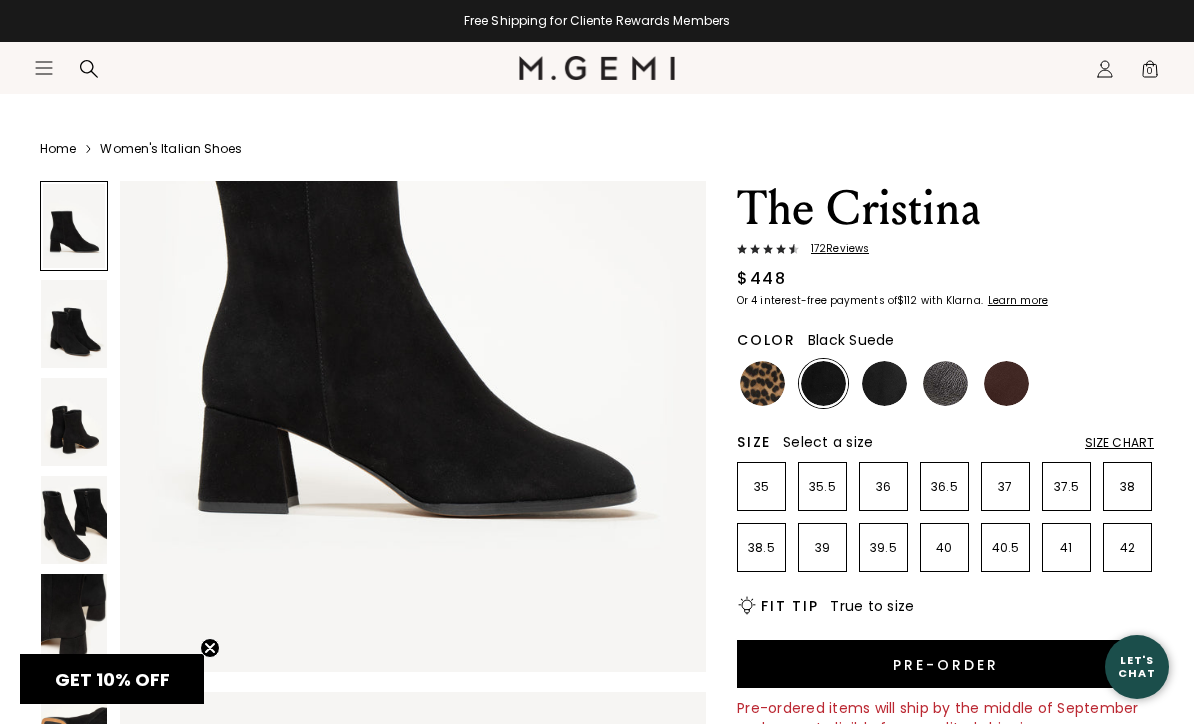 click at bounding box center [884, 383] 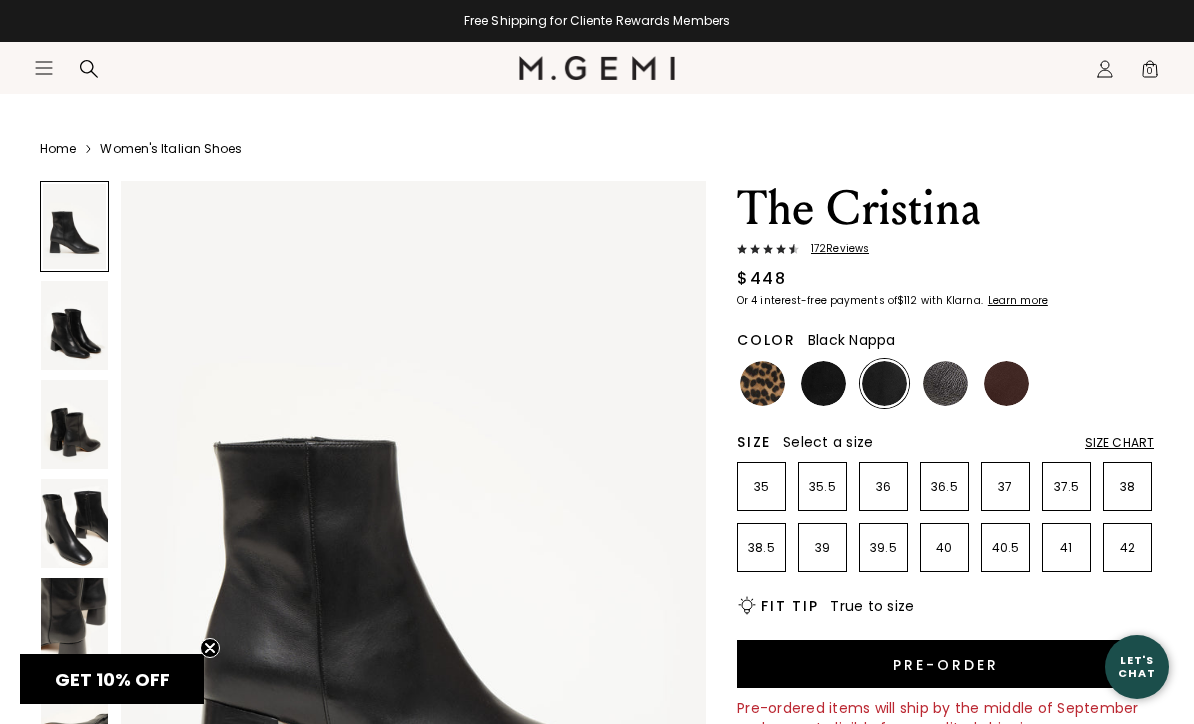scroll, scrollTop: 0, scrollLeft: 0, axis: both 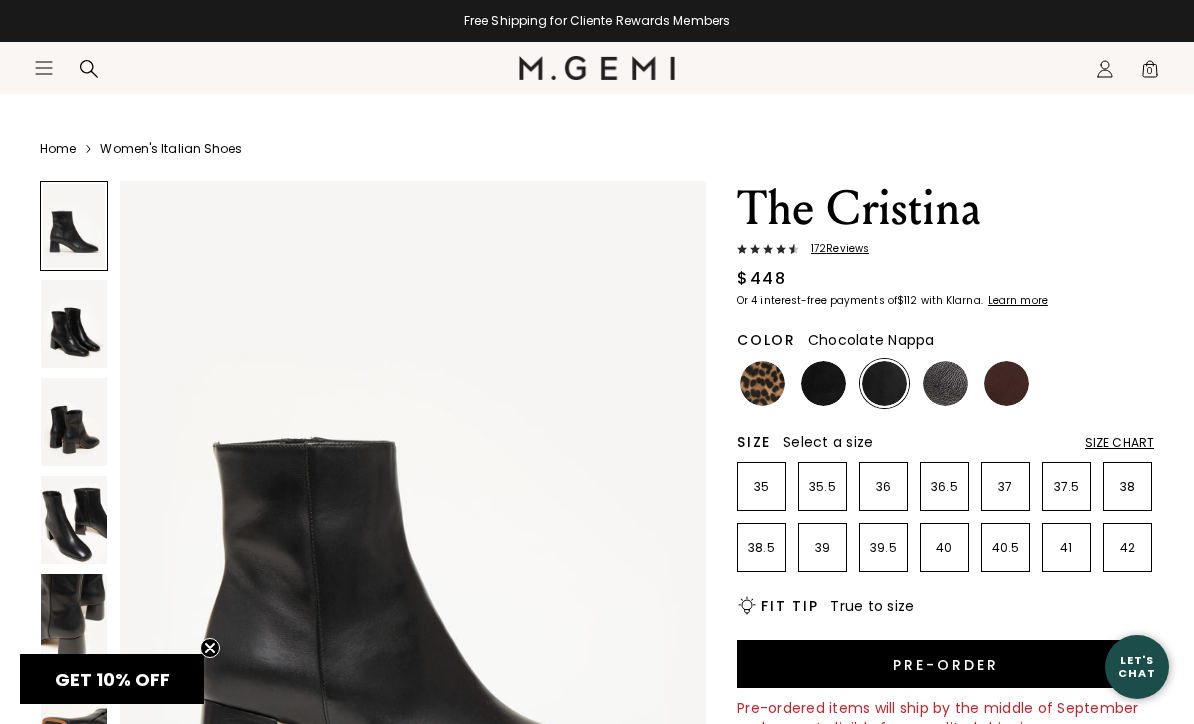 click at bounding box center (1006, 383) 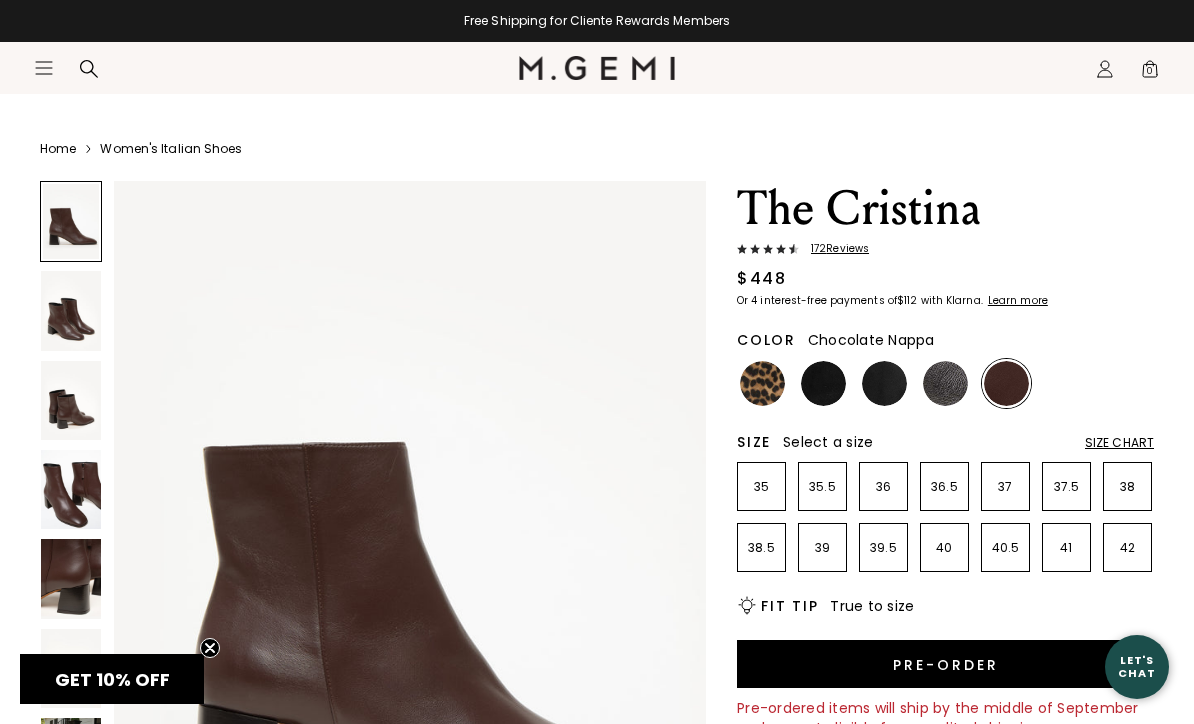 scroll, scrollTop: 0, scrollLeft: 0, axis: both 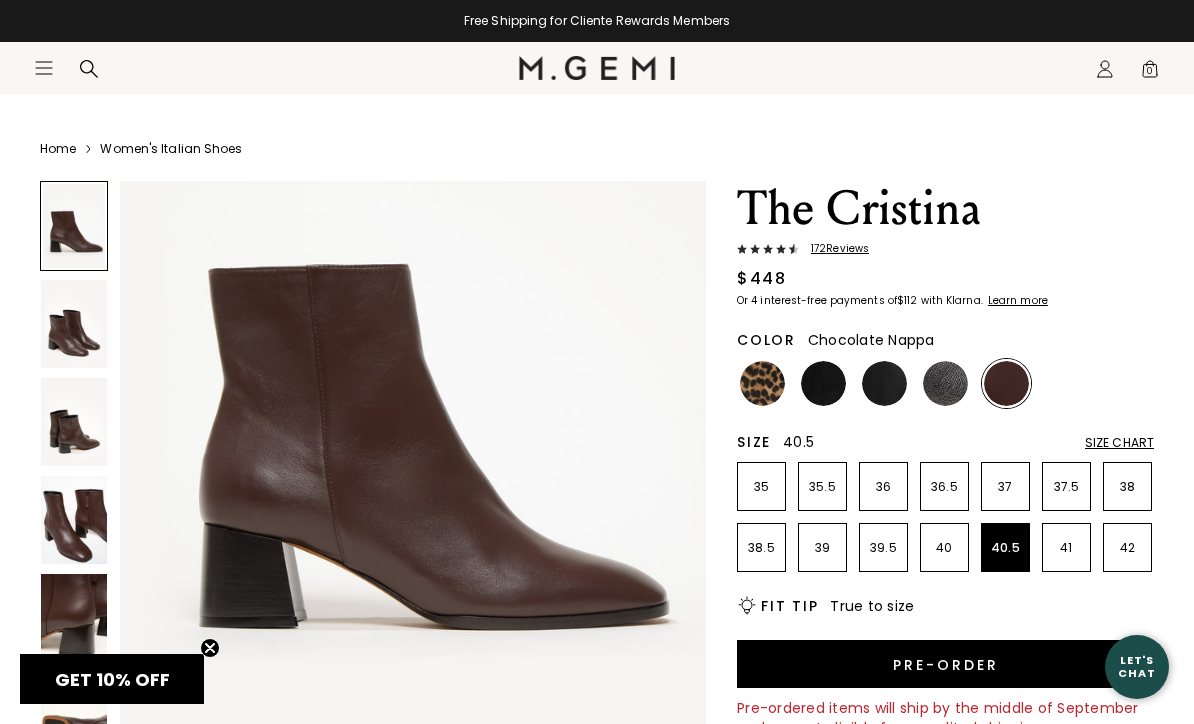 click on "40.5" at bounding box center [1005, 548] 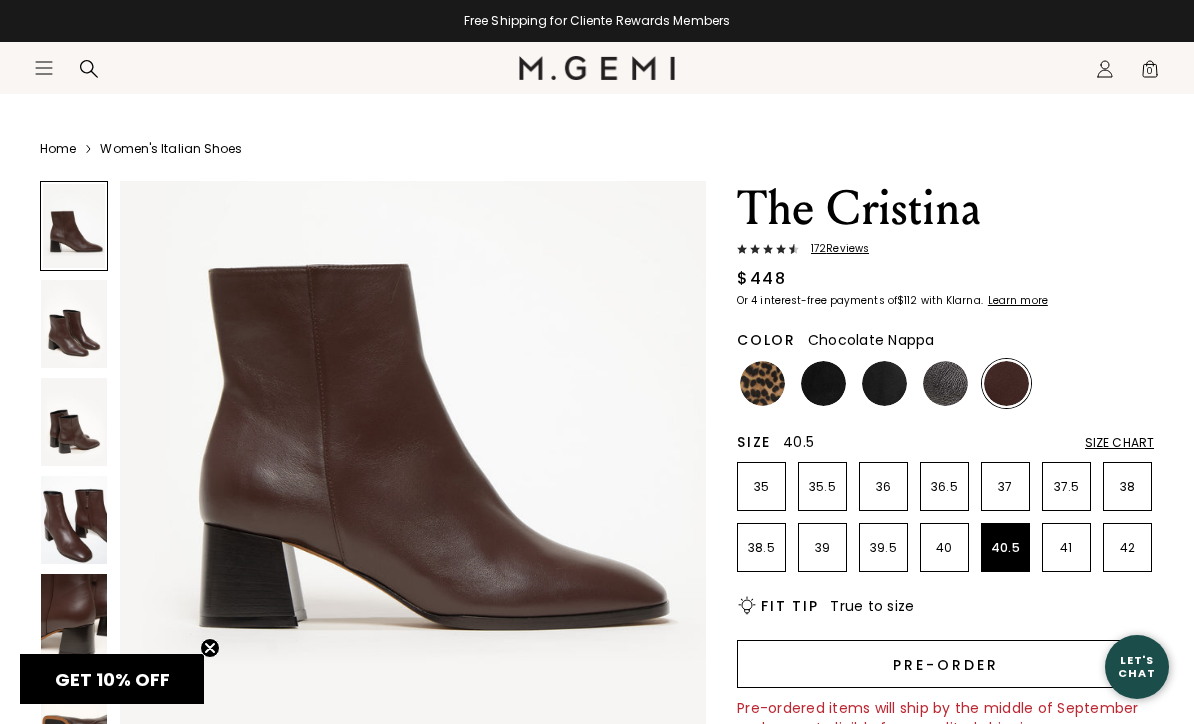 click on "Pre-order" at bounding box center [945, 664] 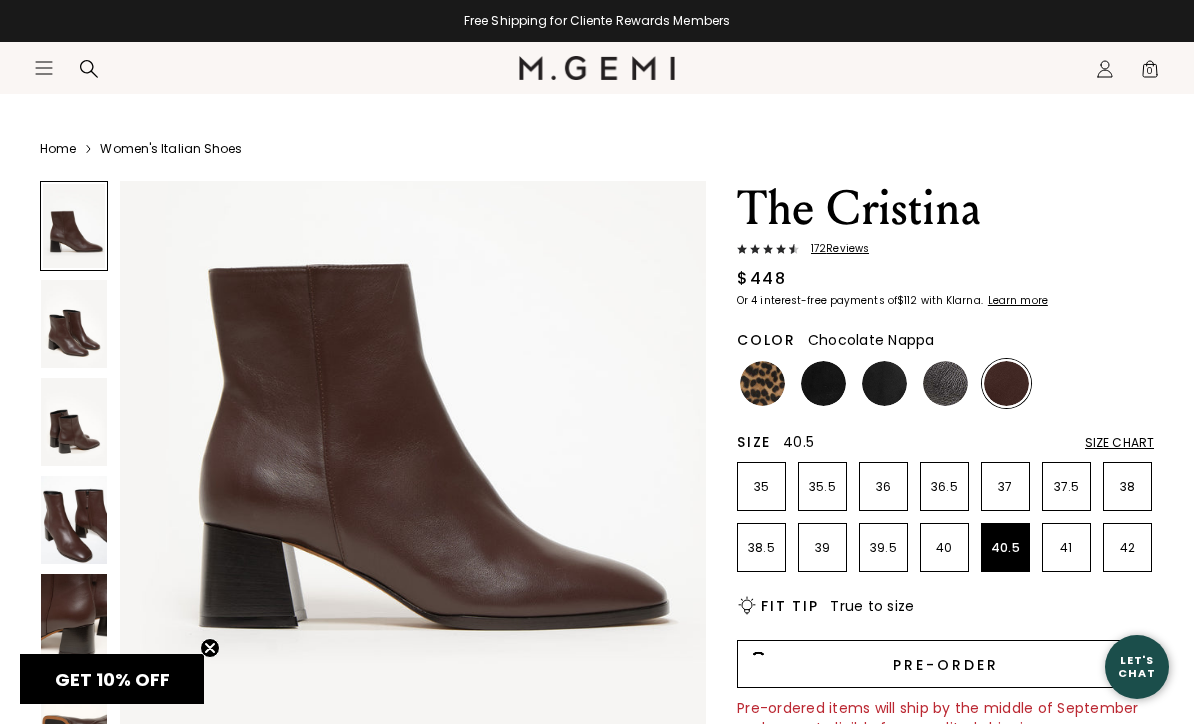 scroll, scrollTop: 1, scrollLeft: 0, axis: vertical 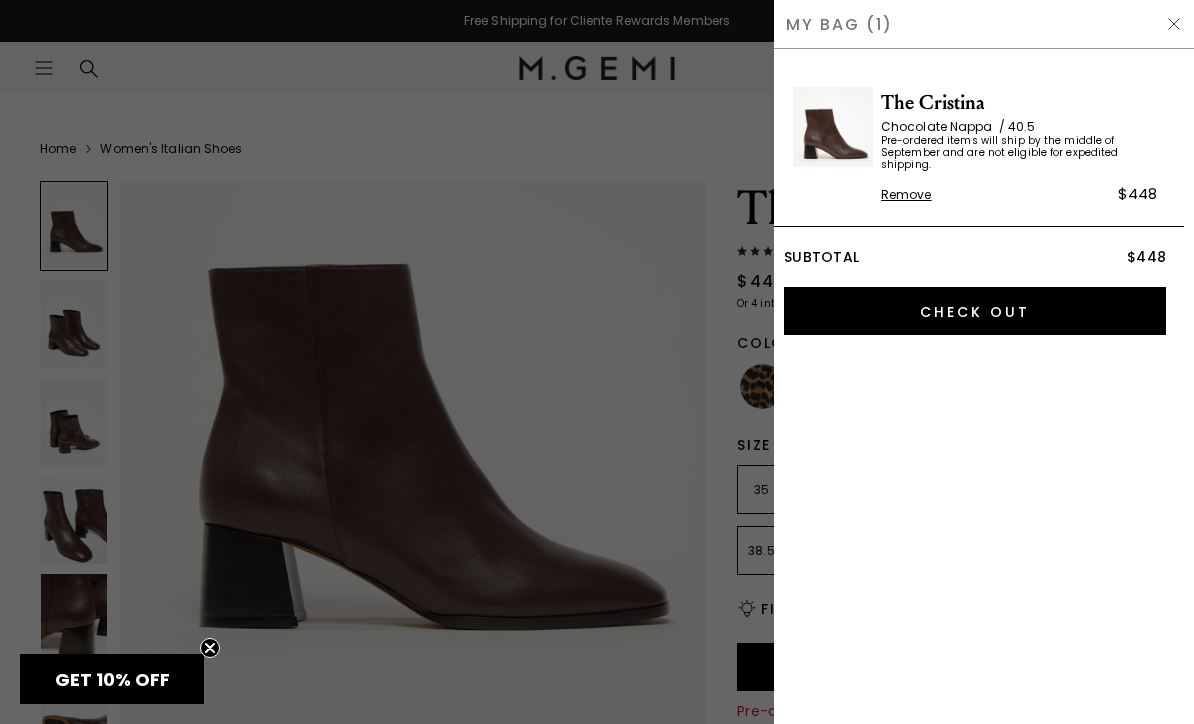 click at bounding box center [597, 361] 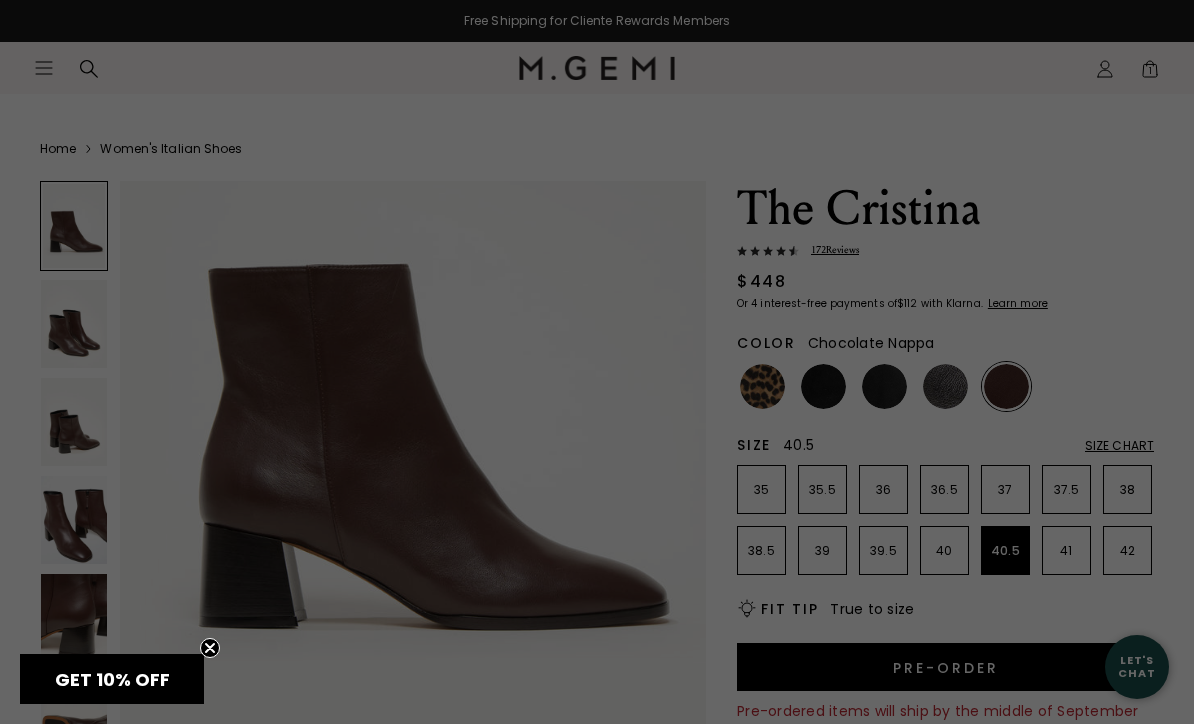 scroll, scrollTop: 29, scrollLeft: 0, axis: vertical 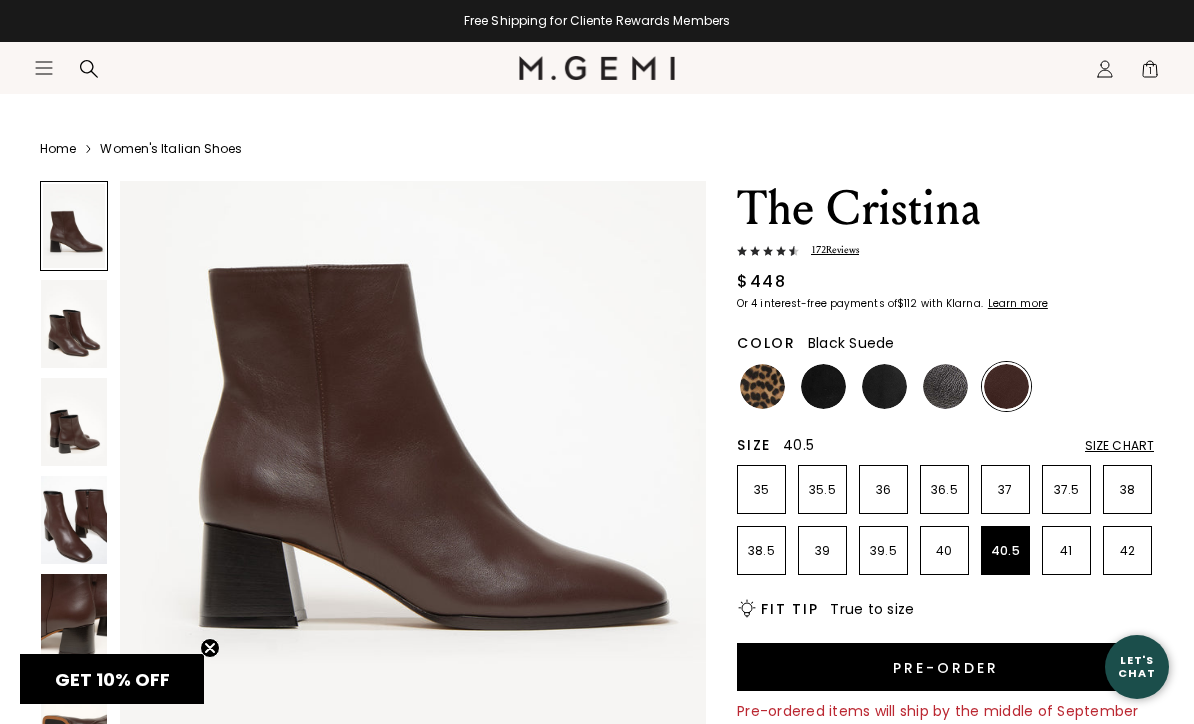 click at bounding box center [823, 386] 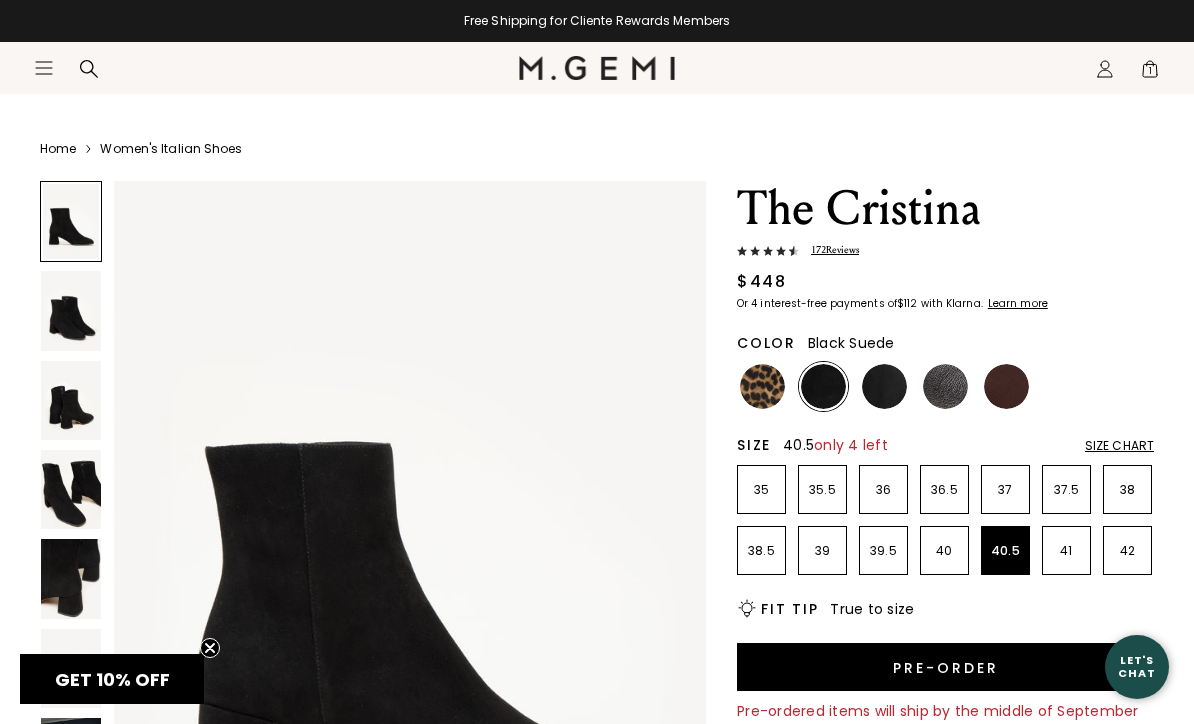 scroll, scrollTop: 0, scrollLeft: 0, axis: both 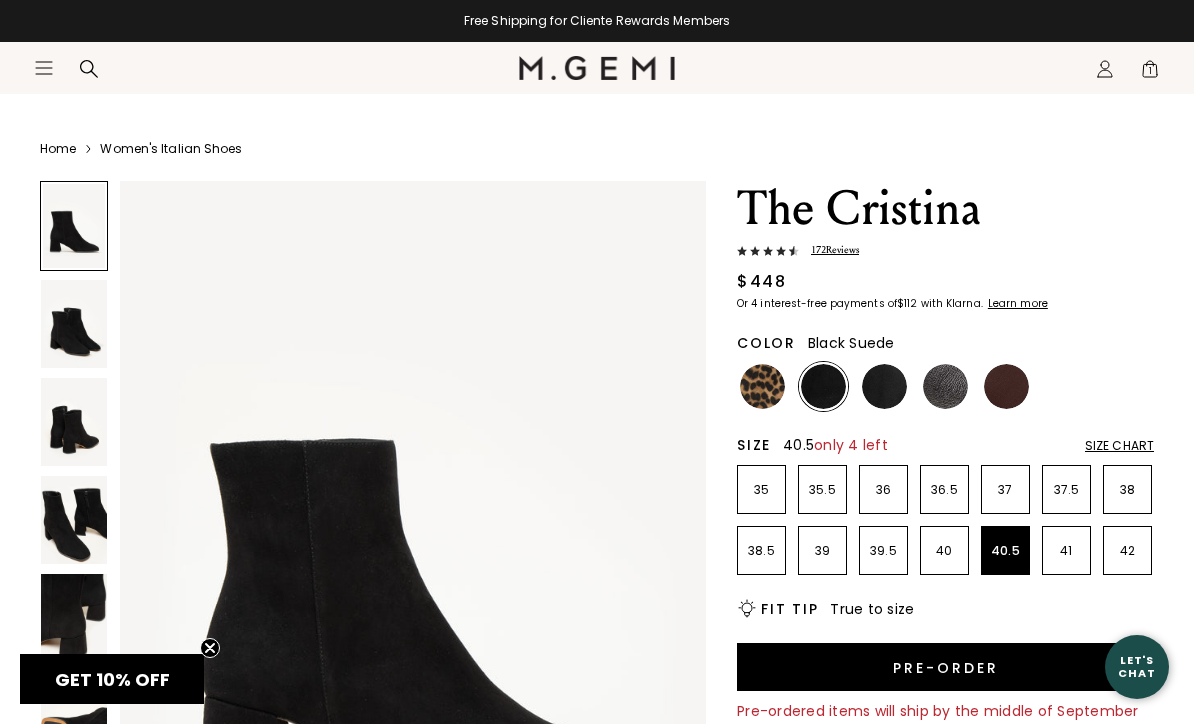 click at bounding box center [884, 386] 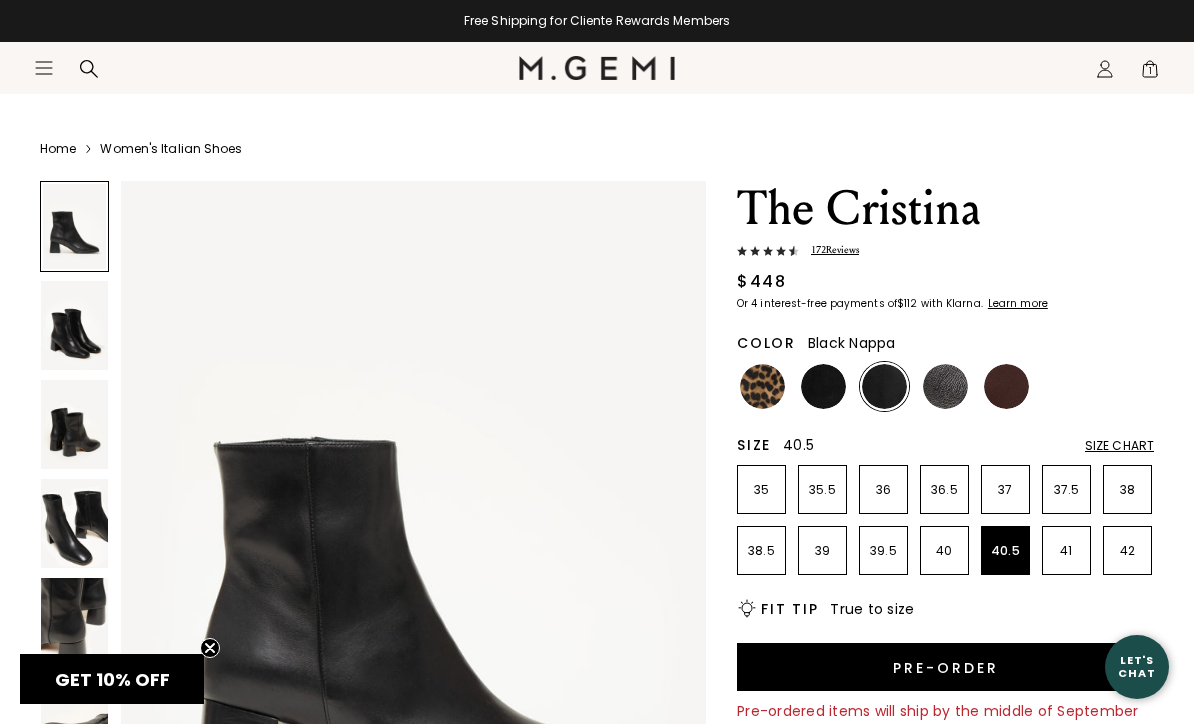 scroll, scrollTop: 0, scrollLeft: 0, axis: both 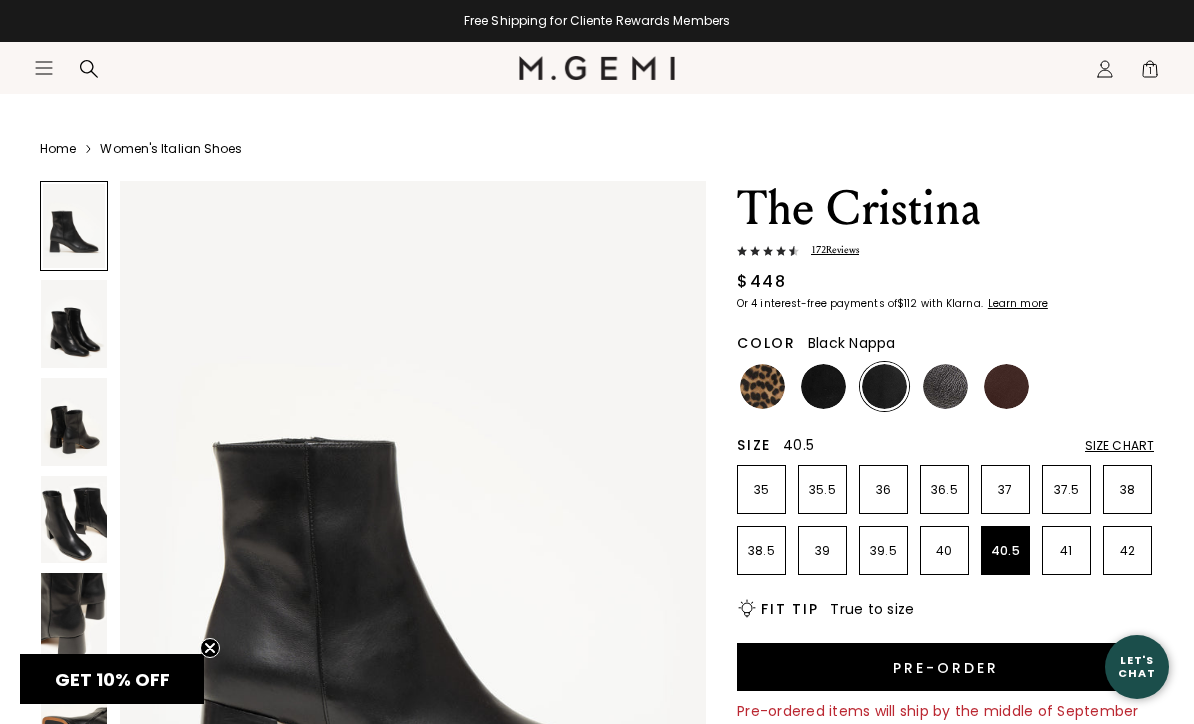 click at bounding box center [413, 571] 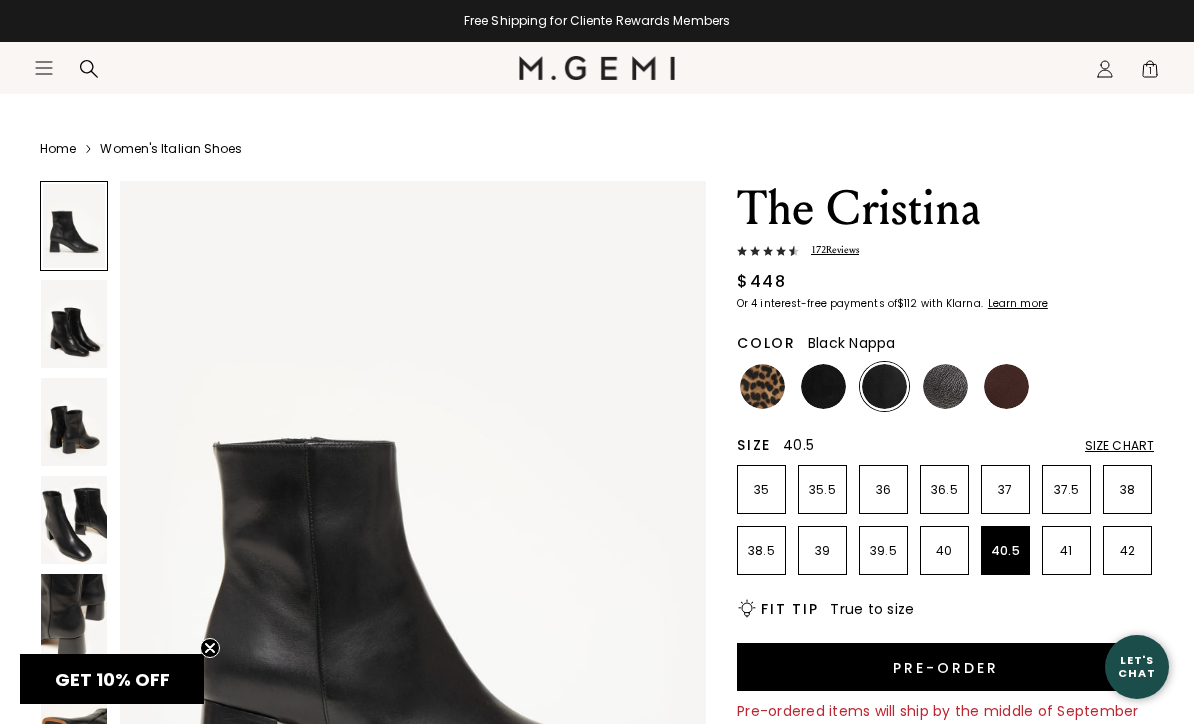 click at bounding box center (762, 386) 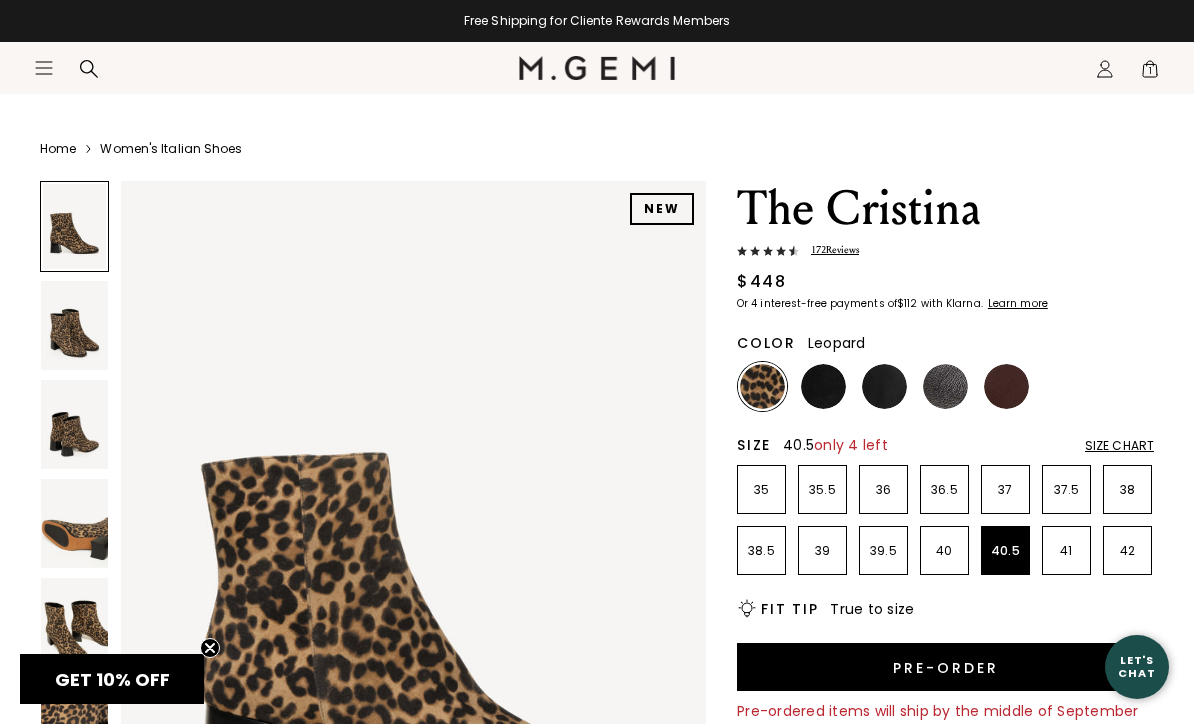scroll, scrollTop: 0, scrollLeft: 0, axis: both 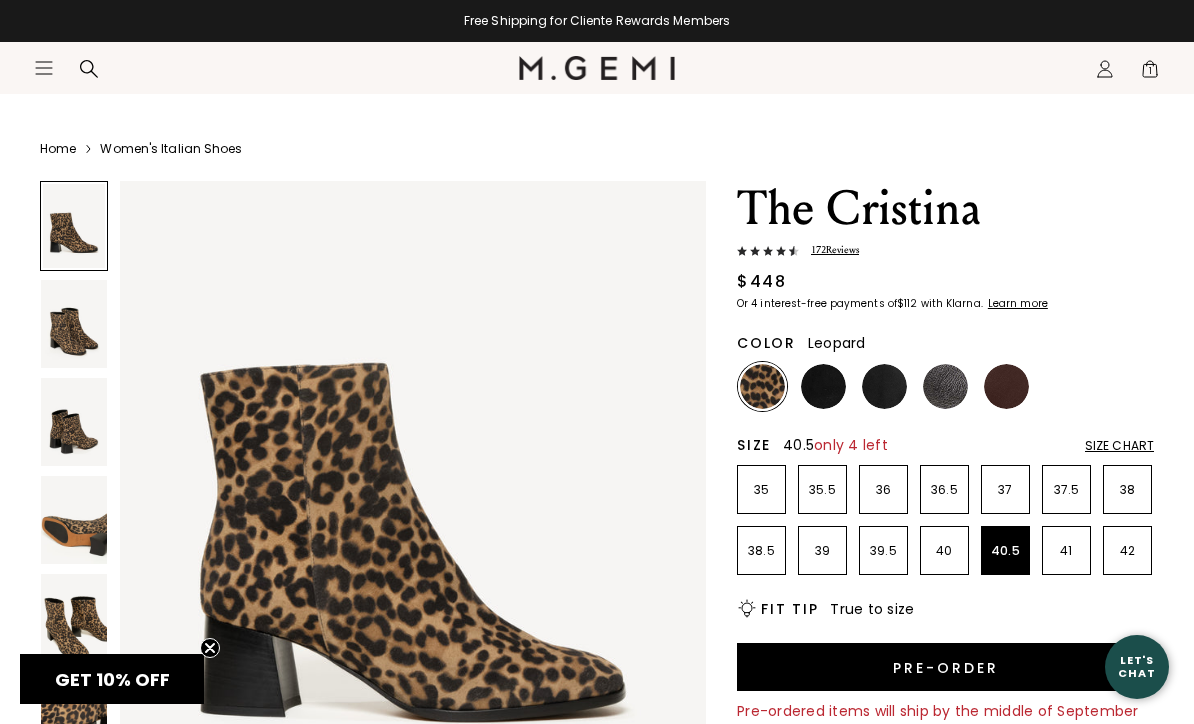 click at bounding box center [823, 386] 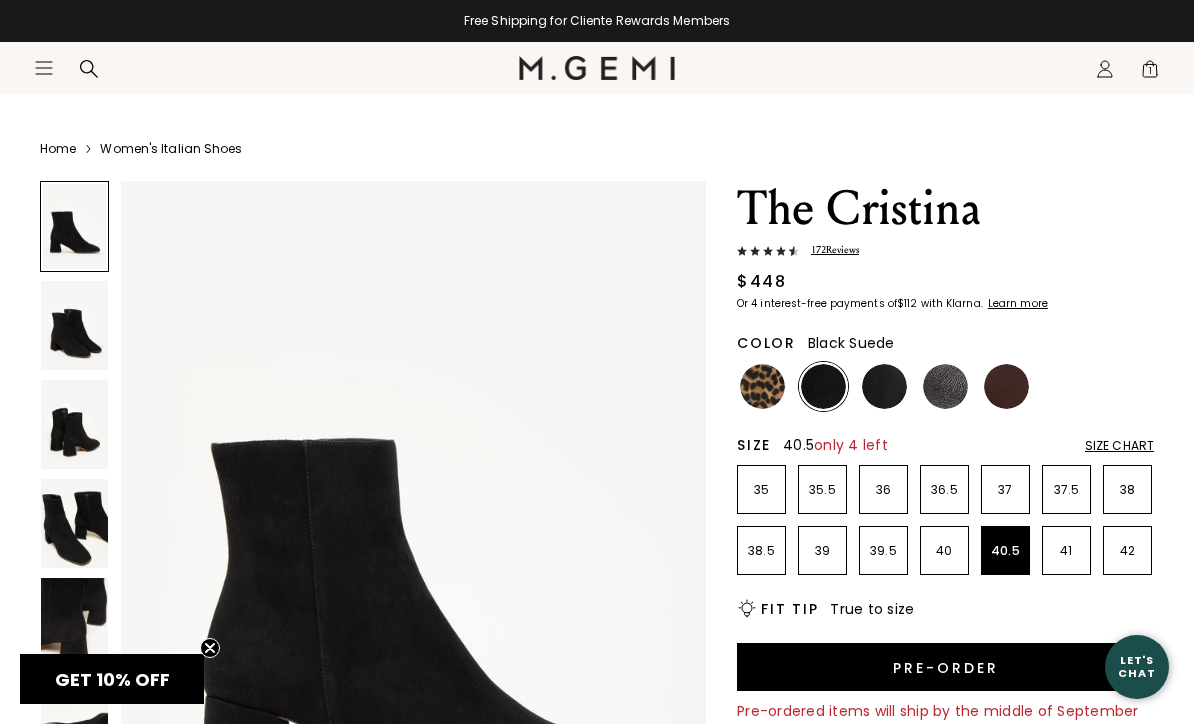 scroll, scrollTop: 0, scrollLeft: 0, axis: both 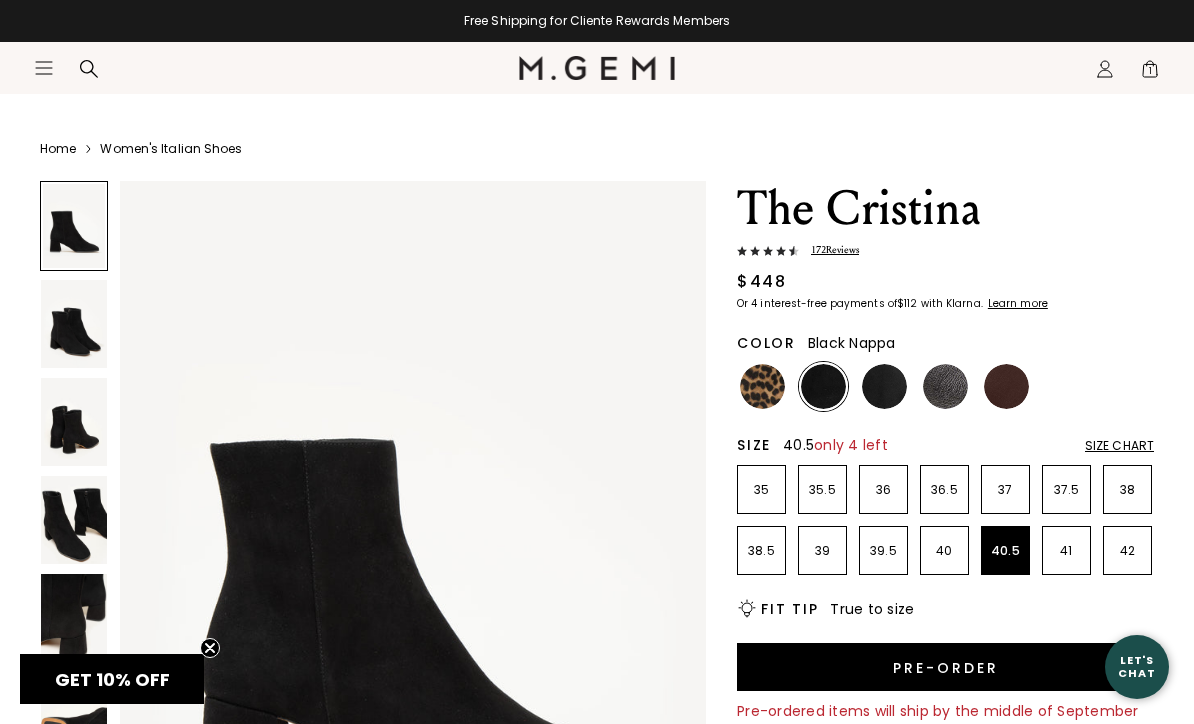 click at bounding box center (884, 386) 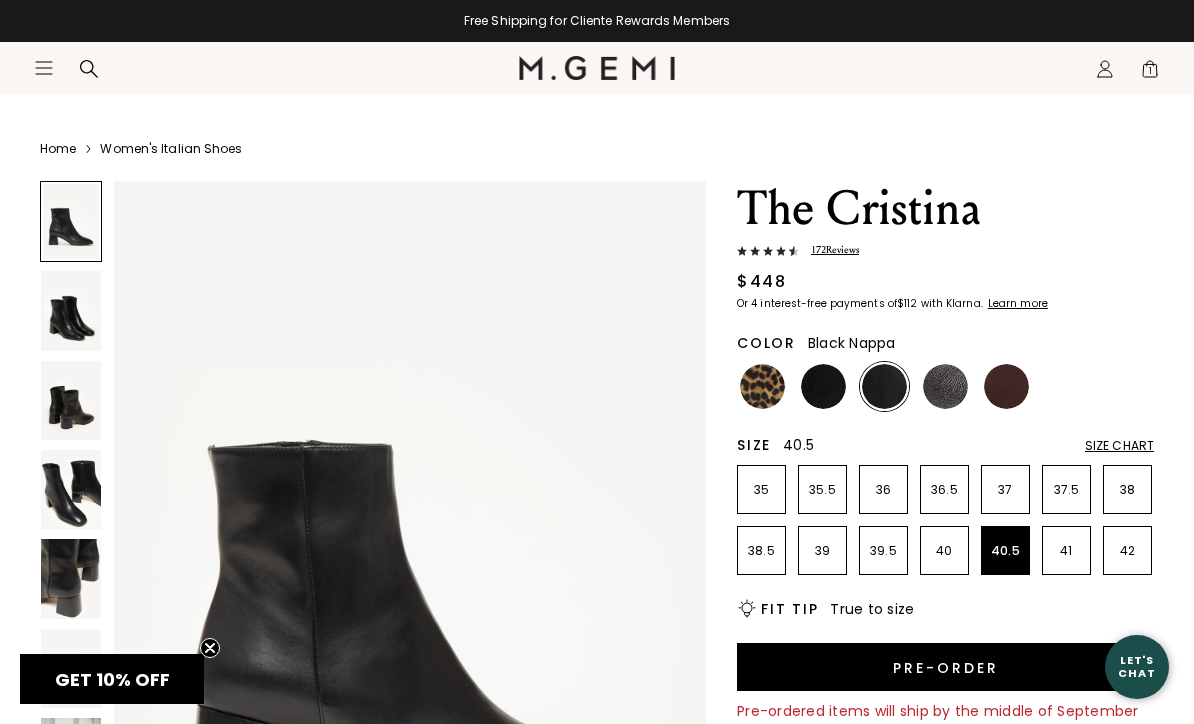 scroll, scrollTop: 0, scrollLeft: 0, axis: both 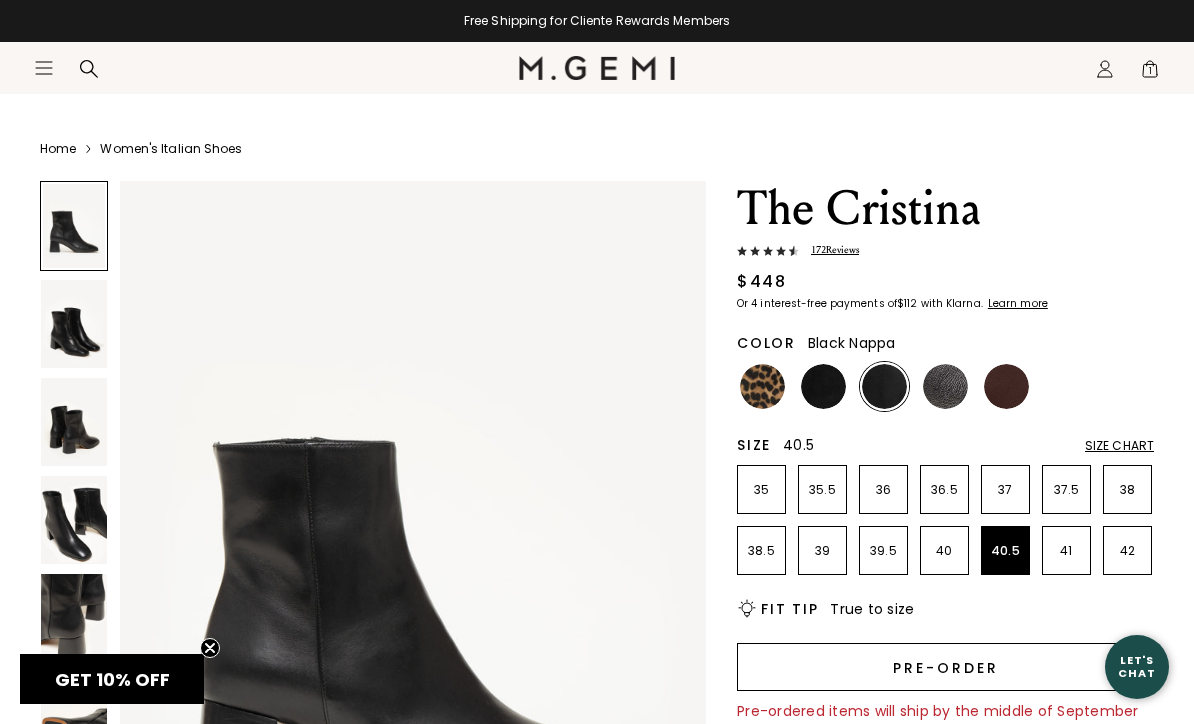 click on "Pre-order" at bounding box center [945, 667] 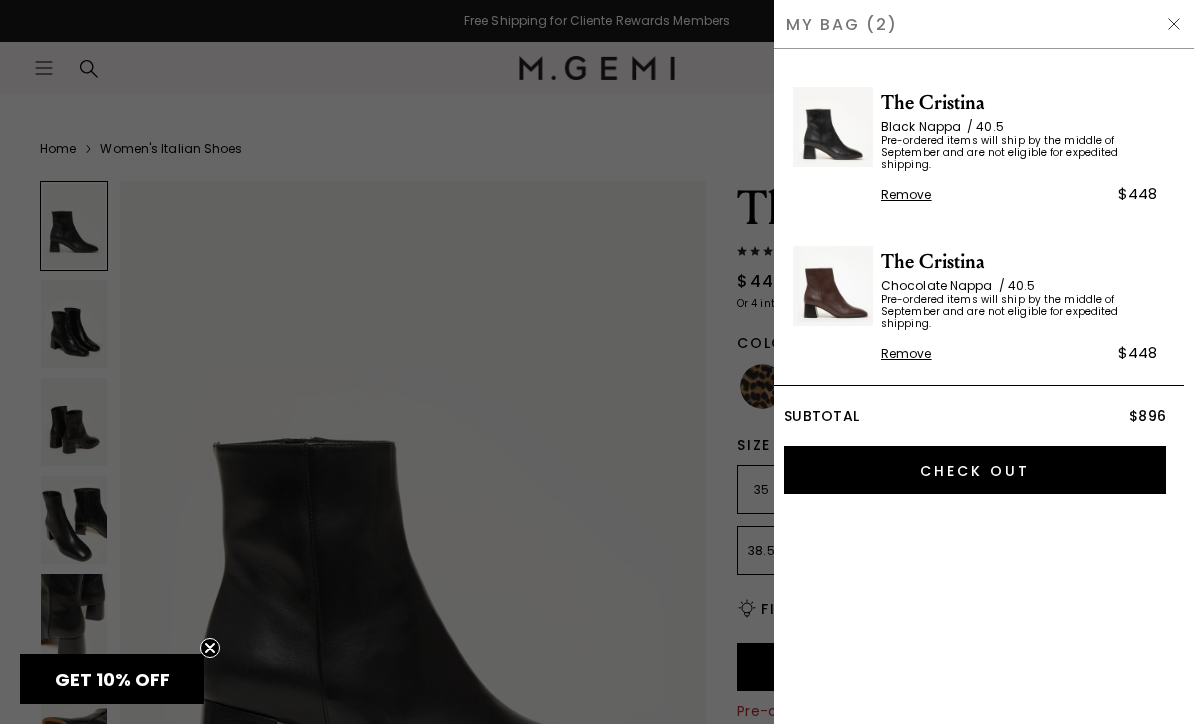 click at bounding box center [597, 361] 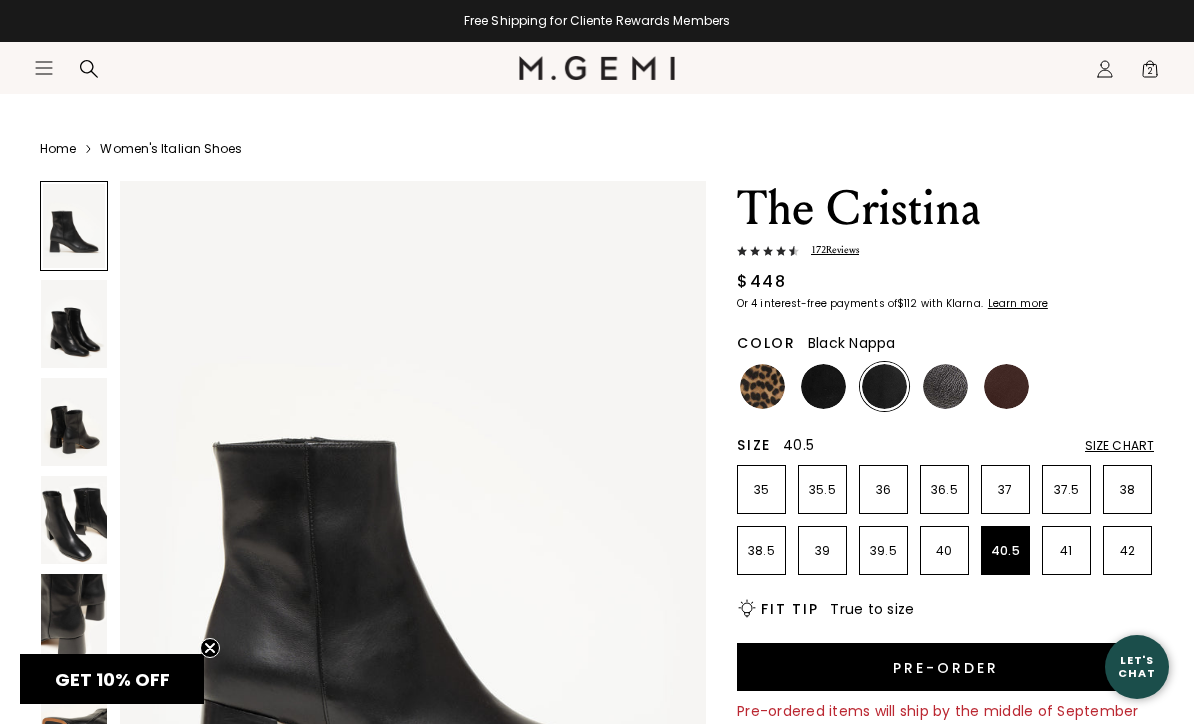 click on "Icons/20x20/profile@2x
Sign Out
Orders
Rewards
Refer a Friend
Address Book
Call Us
+1-844-574-4364" at bounding box center [1105, 69] 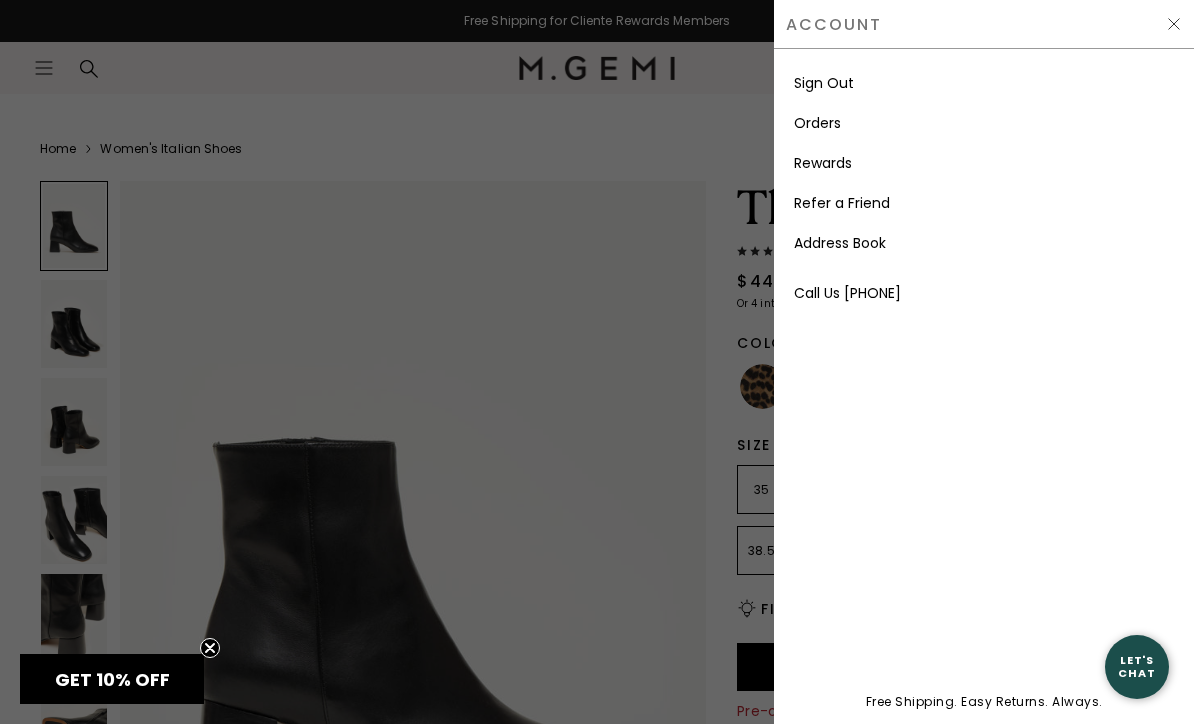 click at bounding box center [597, 362] 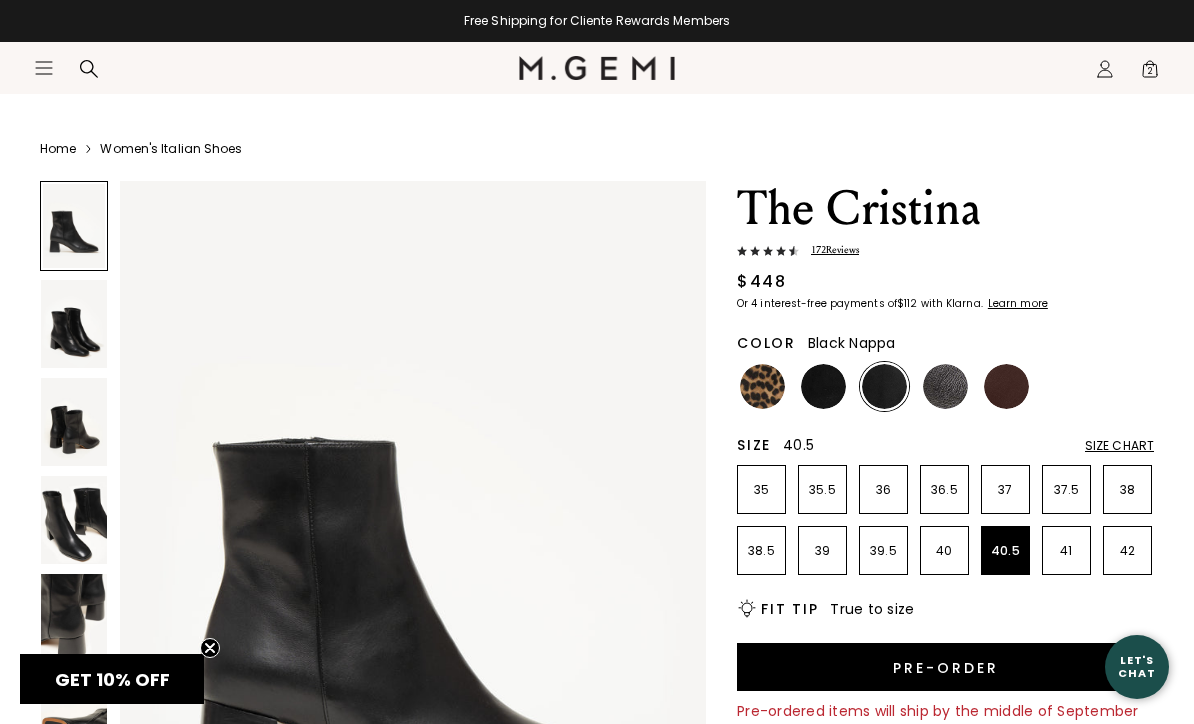 click 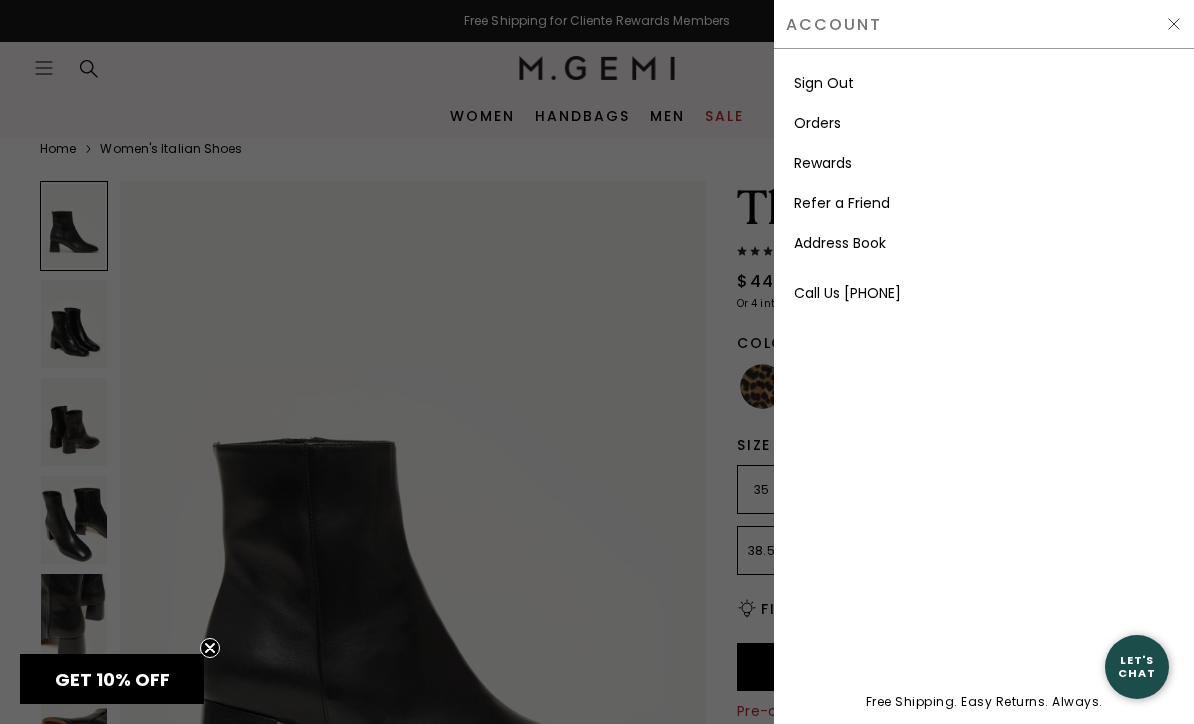 scroll, scrollTop: 0, scrollLeft: 0, axis: both 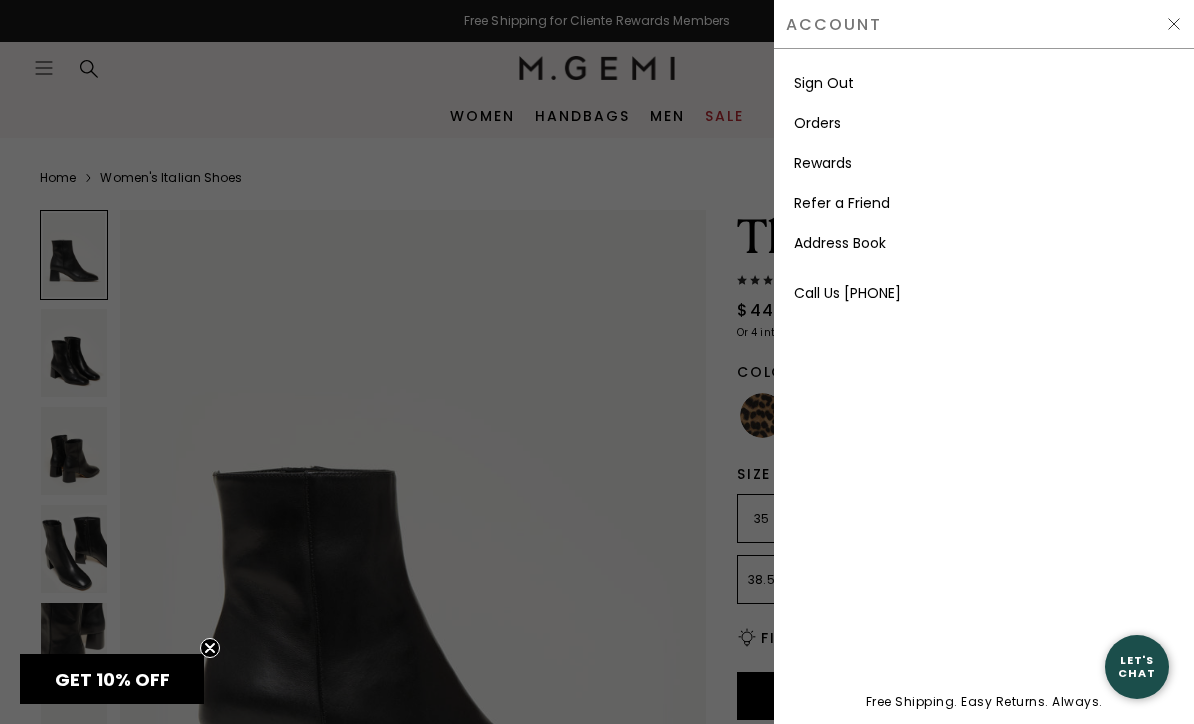click on "Refer a Friend" at bounding box center (842, 203) 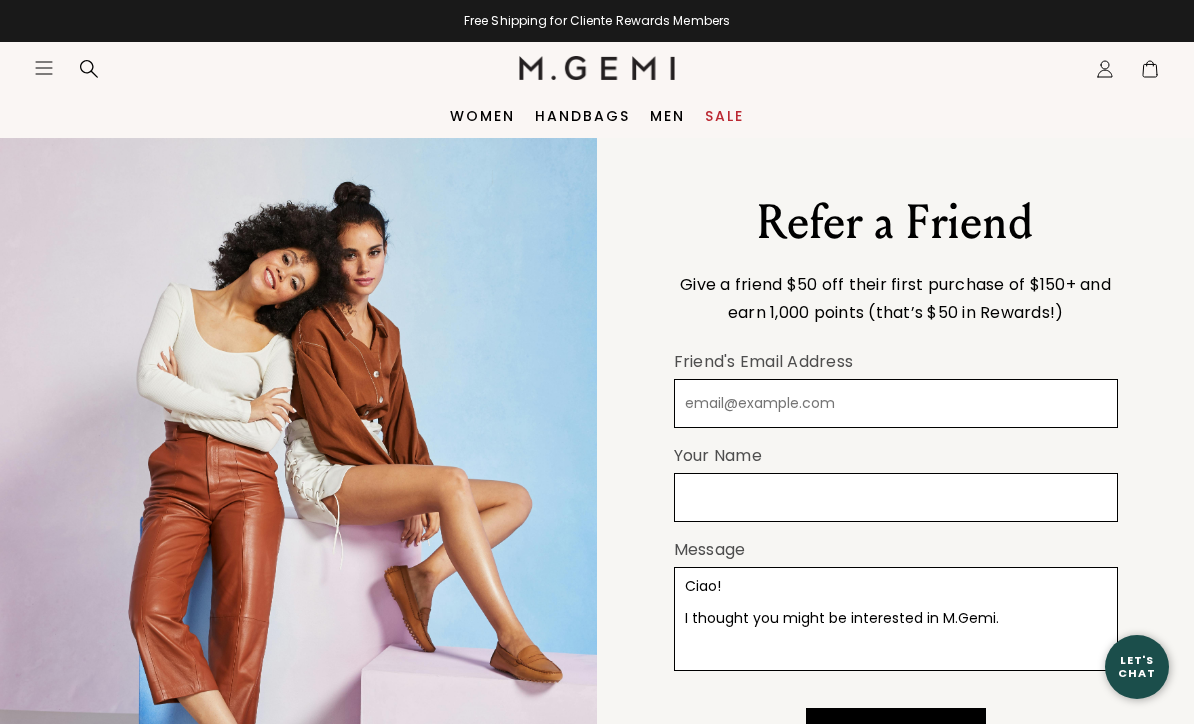 scroll, scrollTop: 0, scrollLeft: 0, axis: both 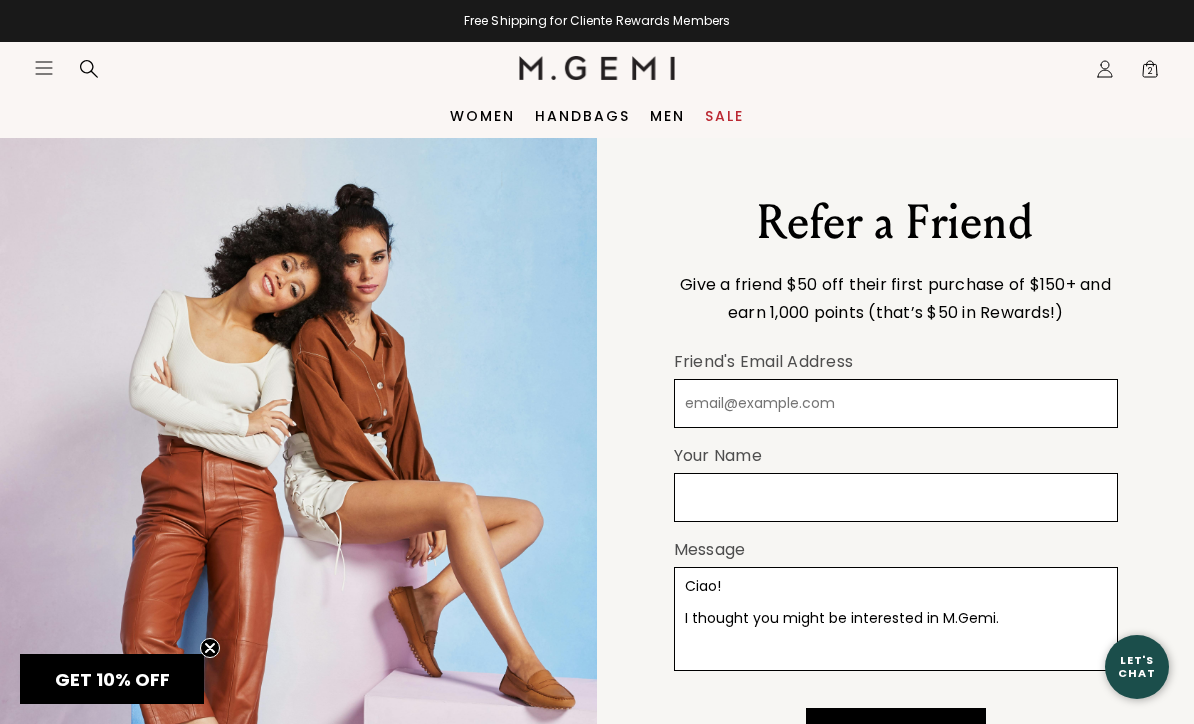 click on "Icons/20x20/profile@2x
Sign Out
Orders
Rewards
Refer a Friend
Address Book
Call Us
+1-844-574-4364" at bounding box center (1105, 69) 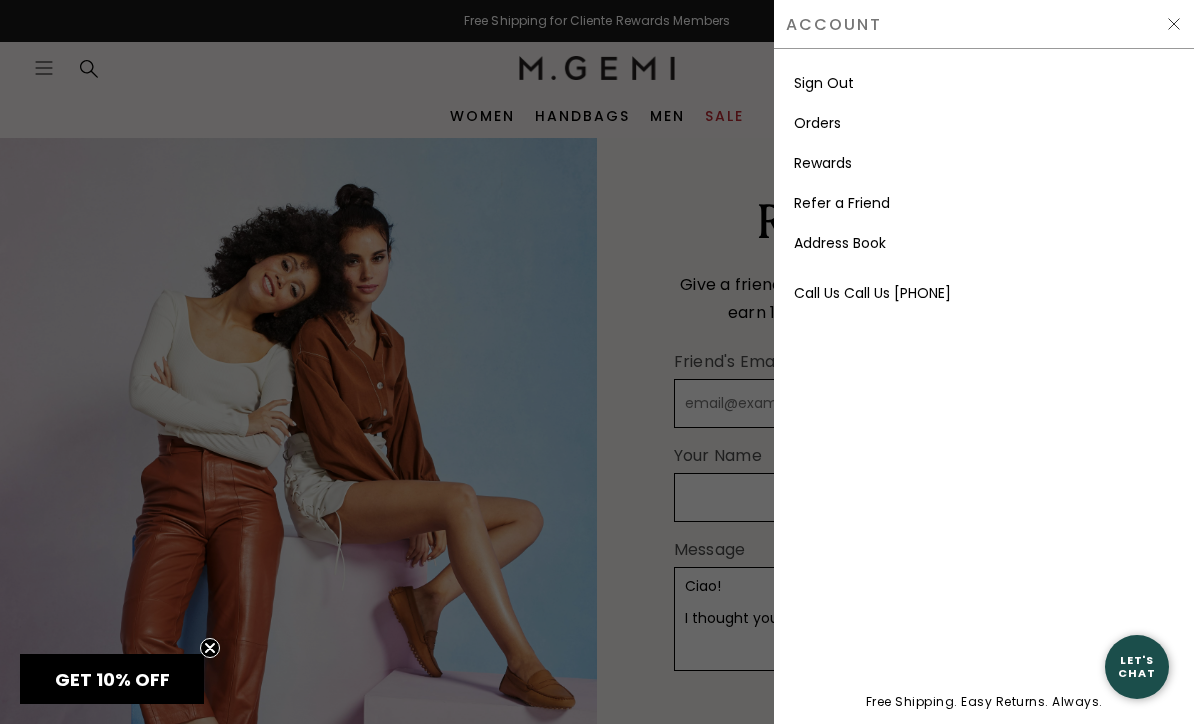 click on "Account" at bounding box center (834, 24) 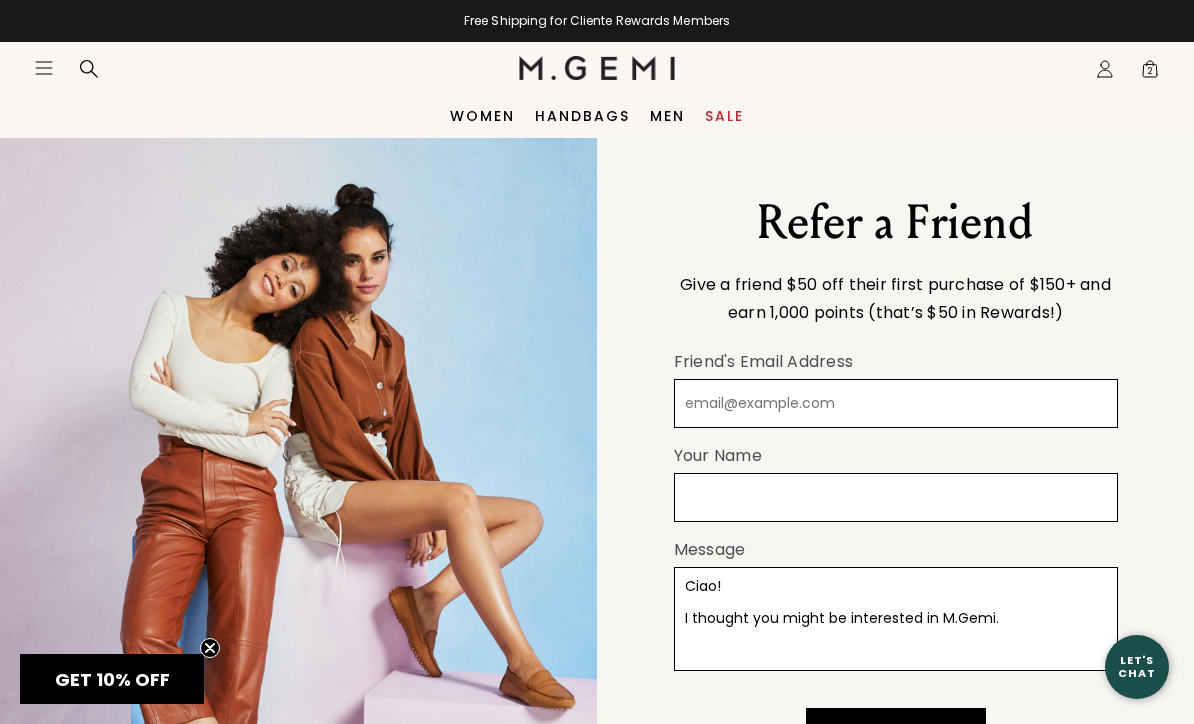 click on "Icons/20x20/profile@2x" 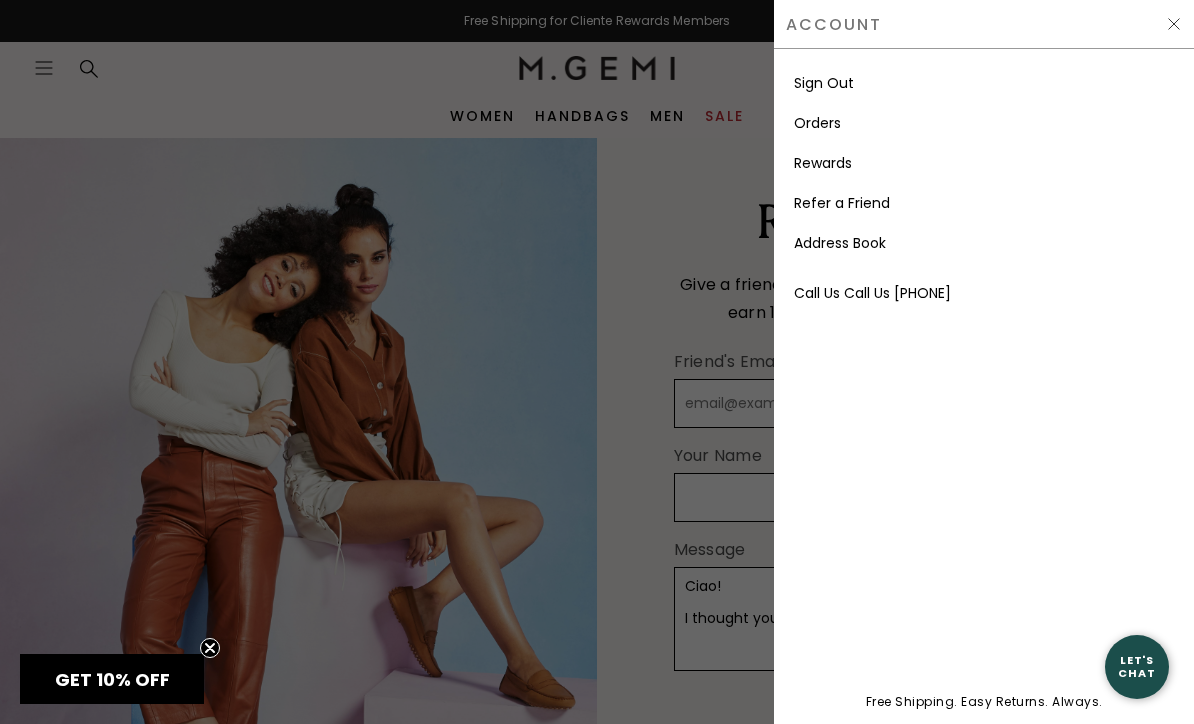 click on "Orders" at bounding box center (817, 123) 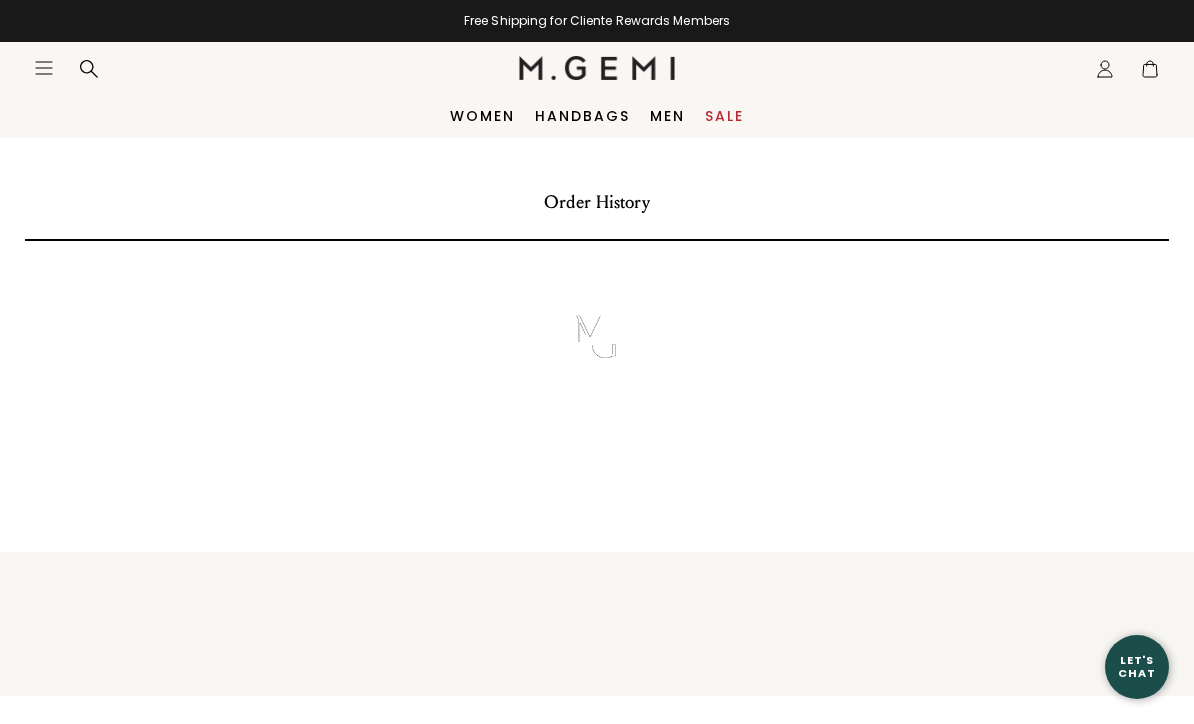 scroll, scrollTop: 0, scrollLeft: 0, axis: both 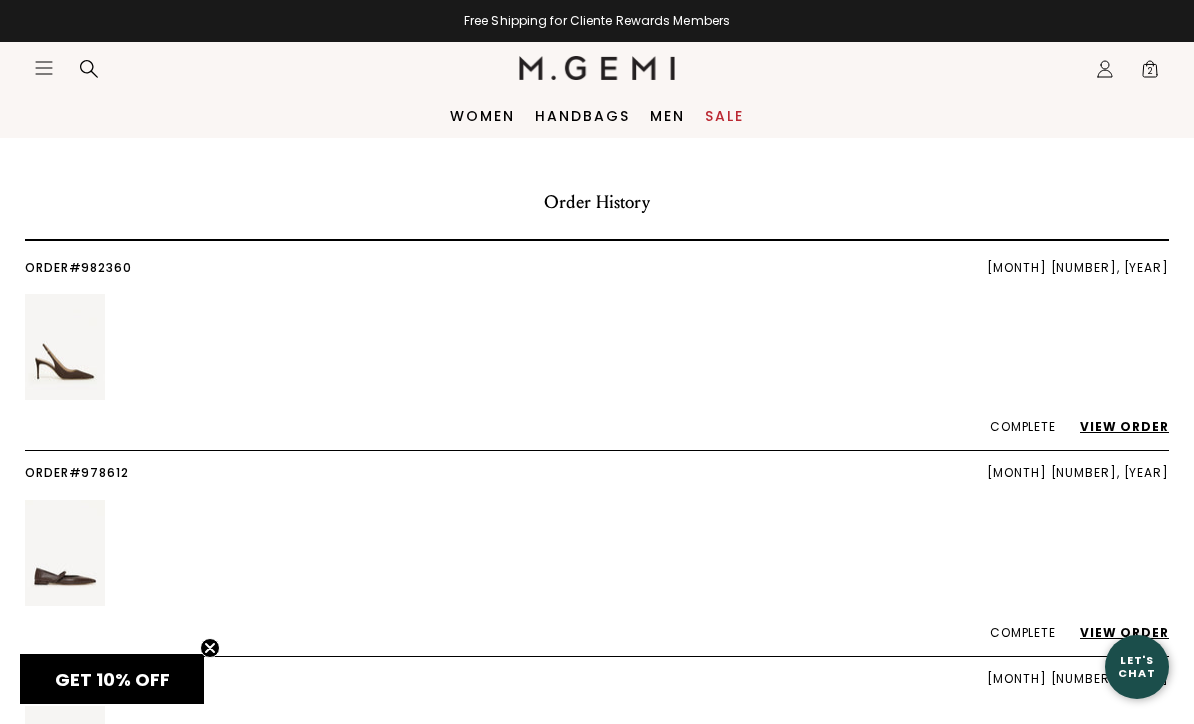 click on "Icons/20x20/profile@2x" 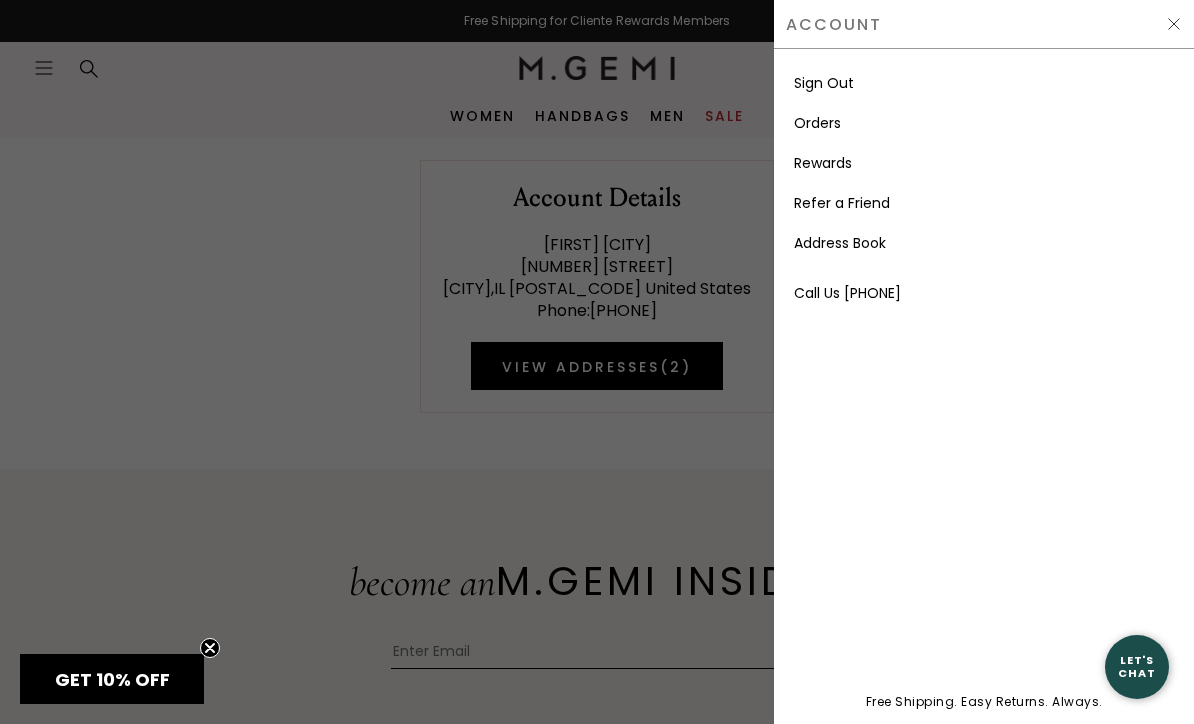 click at bounding box center (597, 362) 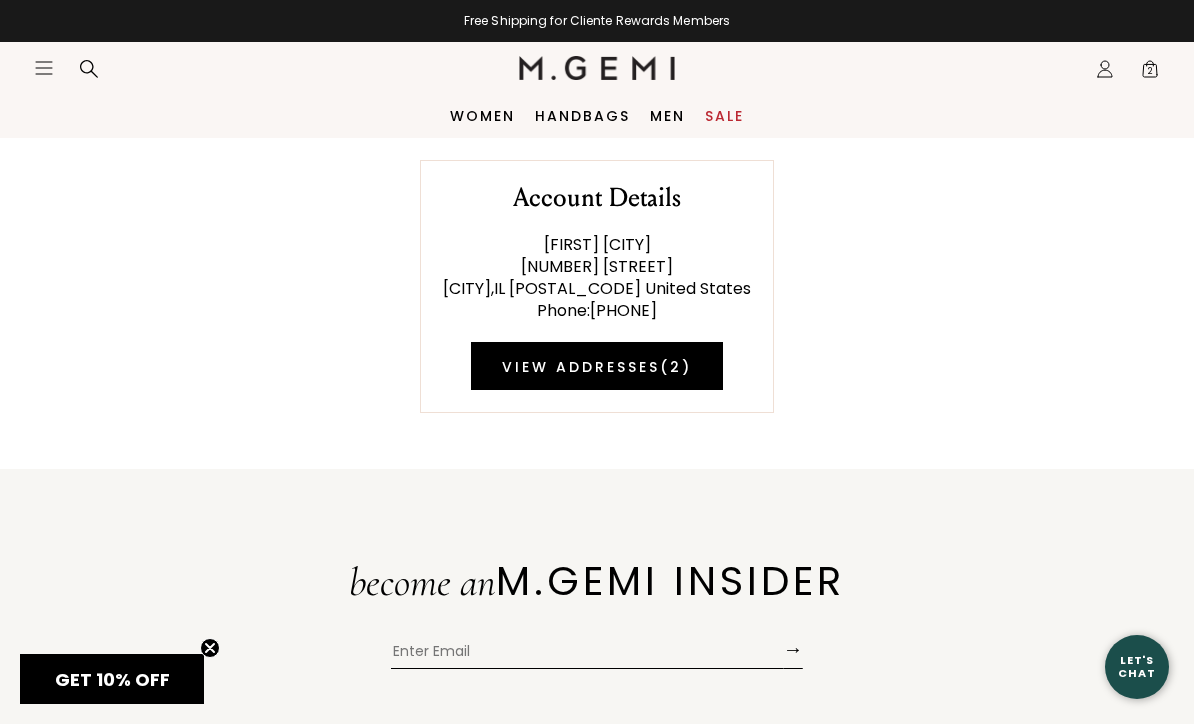 click on "2" at bounding box center (1150, 73) 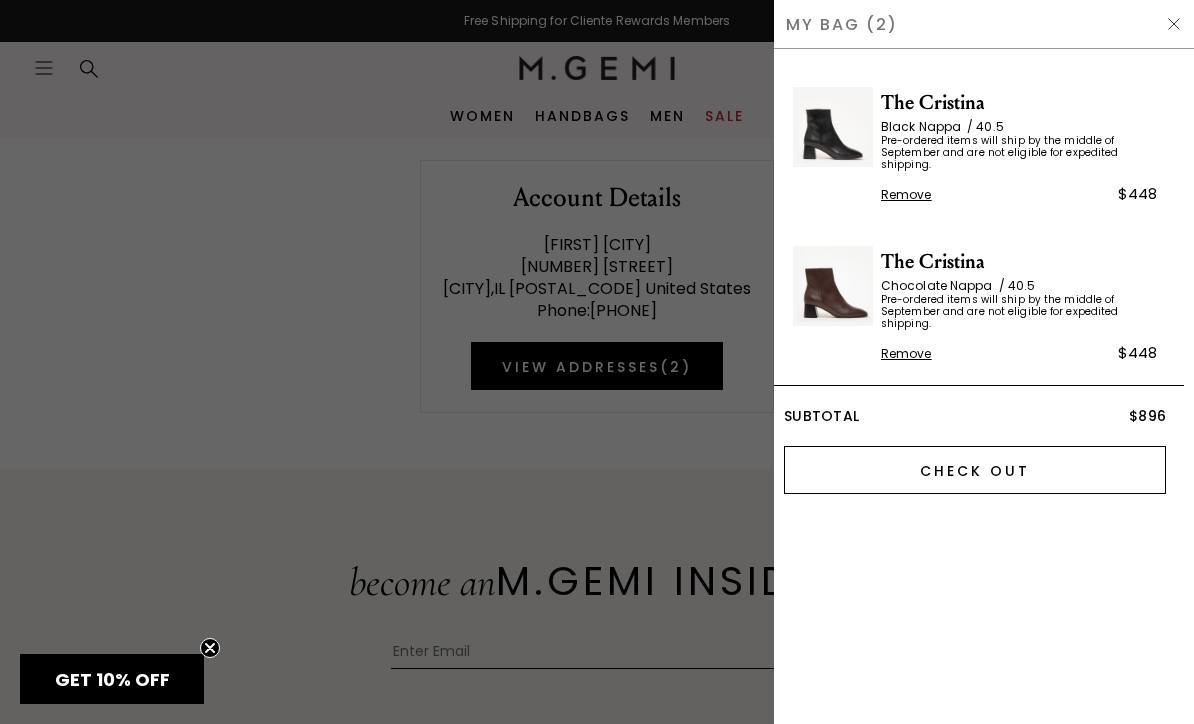 click on "Check Out" at bounding box center (975, 470) 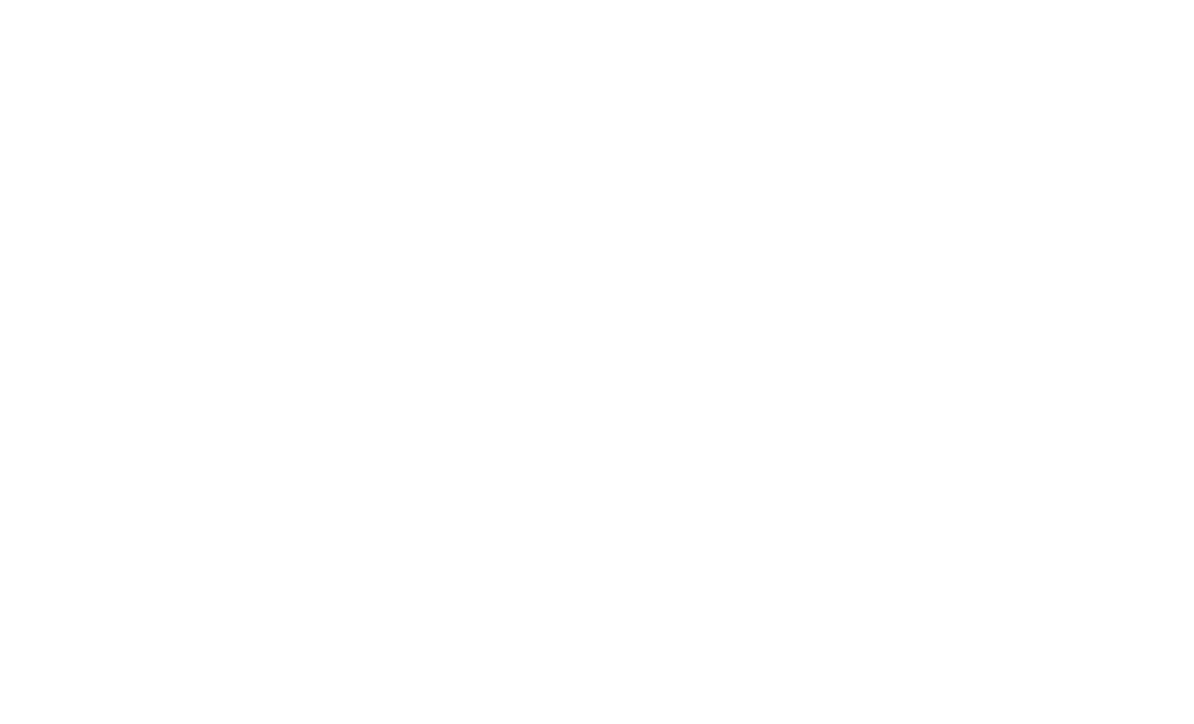 scroll, scrollTop: 0, scrollLeft: 0, axis: both 